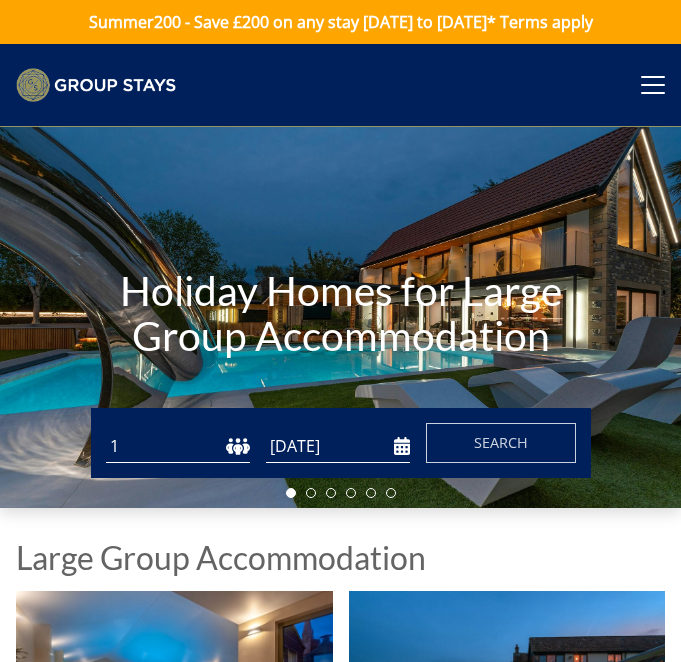 scroll, scrollTop: 0, scrollLeft: 0, axis: both 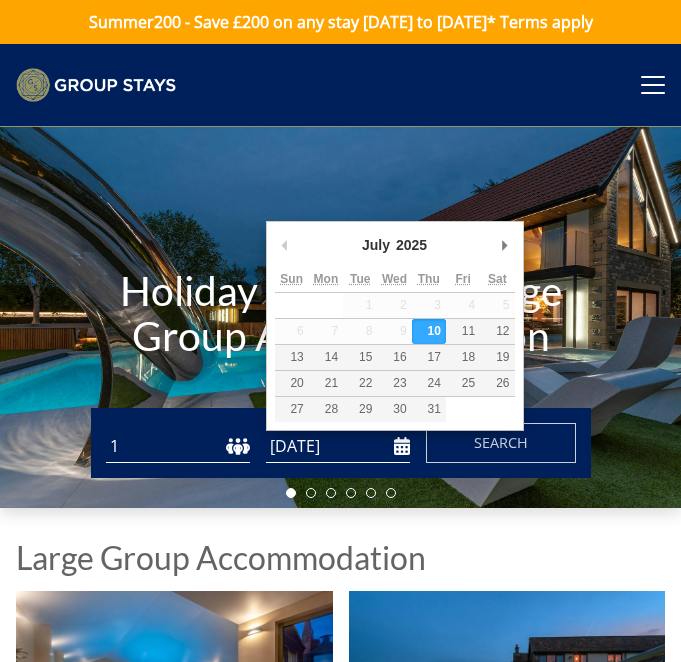 click on "[DATE]" at bounding box center (338, 446) 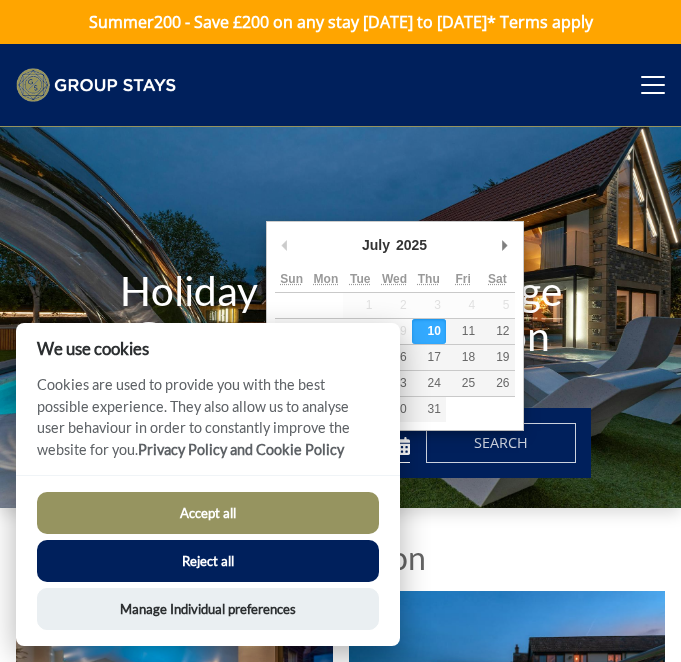 click on "Accept all" at bounding box center (208, 513) 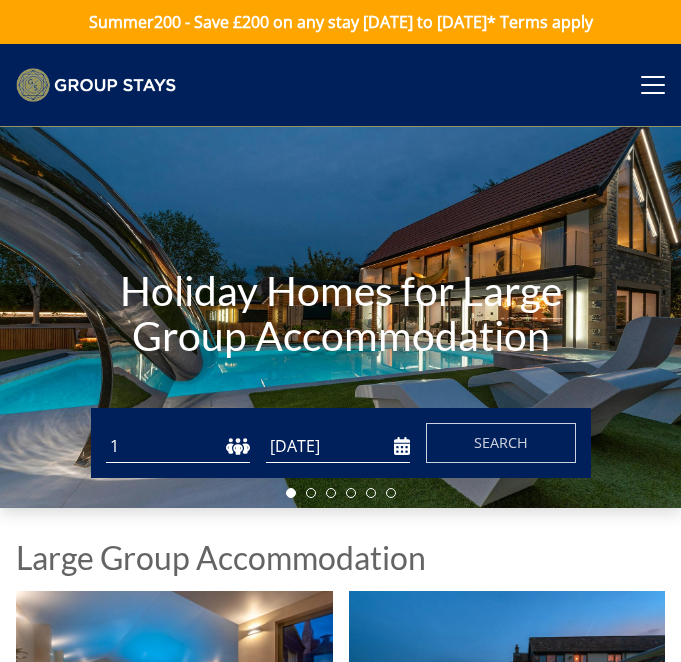 scroll, scrollTop: 0, scrollLeft: 0, axis: both 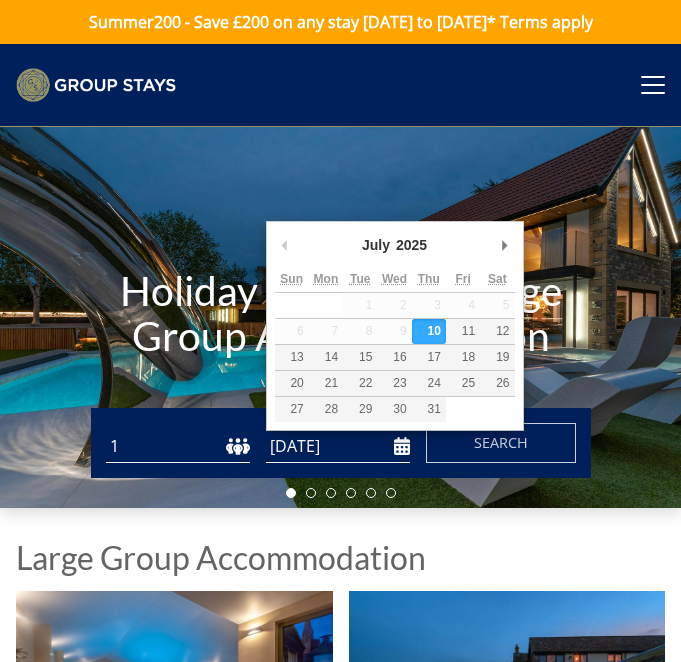 click on "[DATE]" at bounding box center (338, 446) 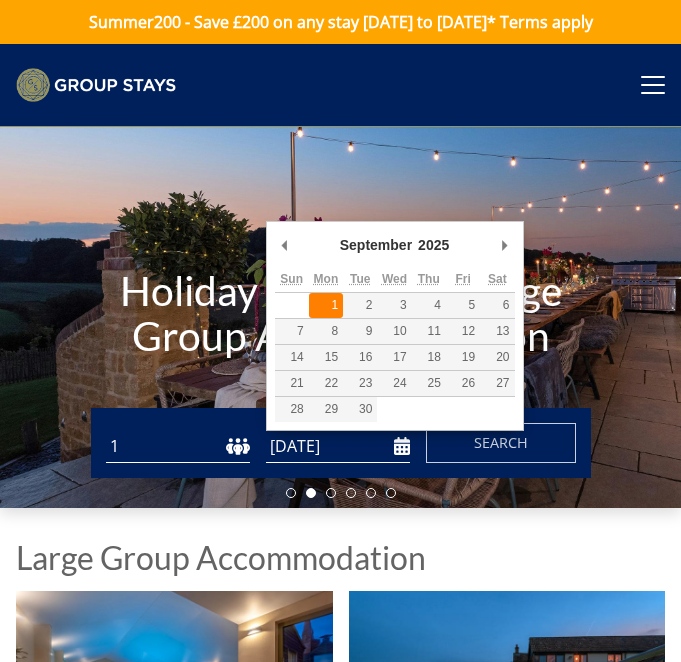 type on "[DATE]" 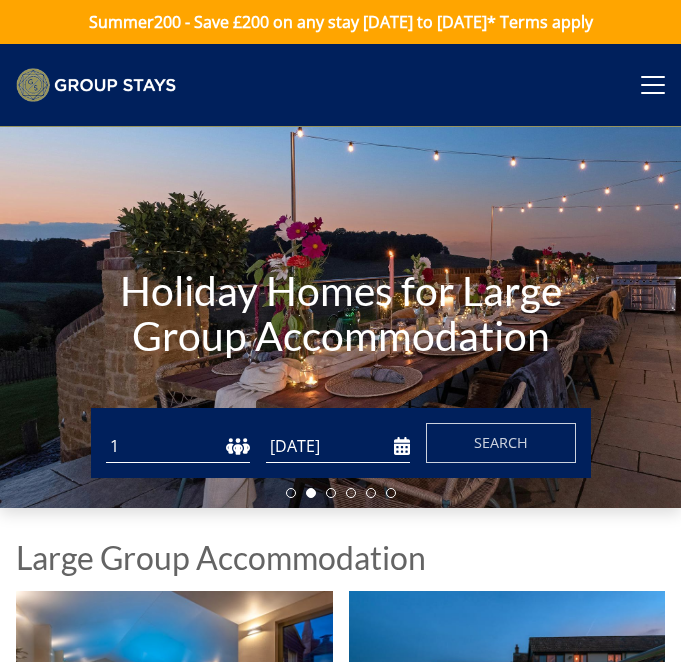 select on "8" 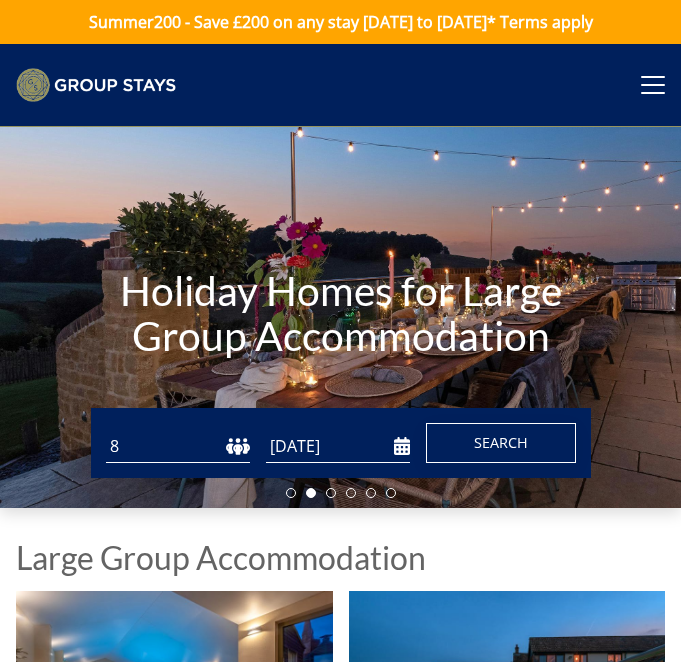 click on "Search" at bounding box center (501, 443) 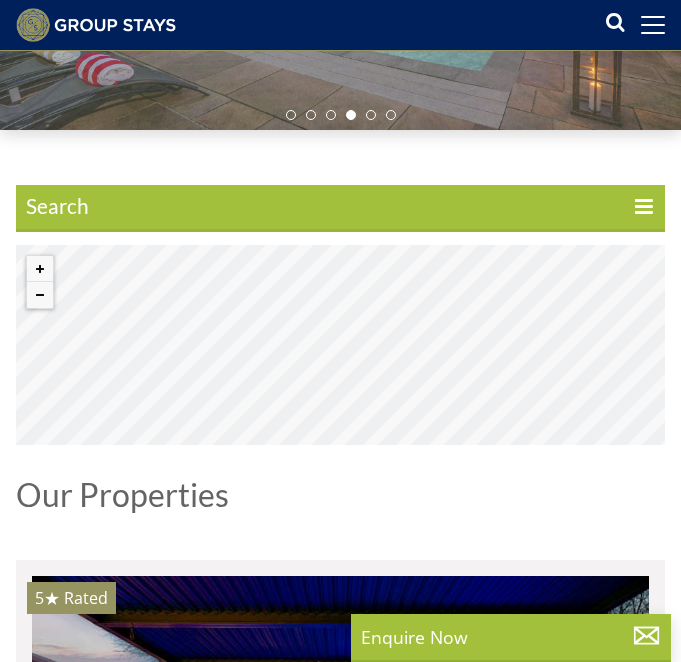 scroll, scrollTop: 349, scrollLeft: 0, axis: vertical 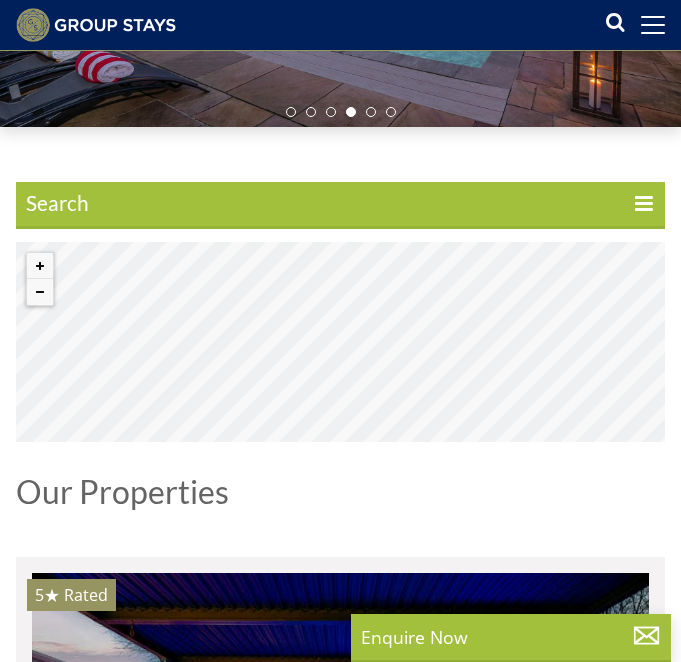 click on "Search" at bounding box center (340, 206) 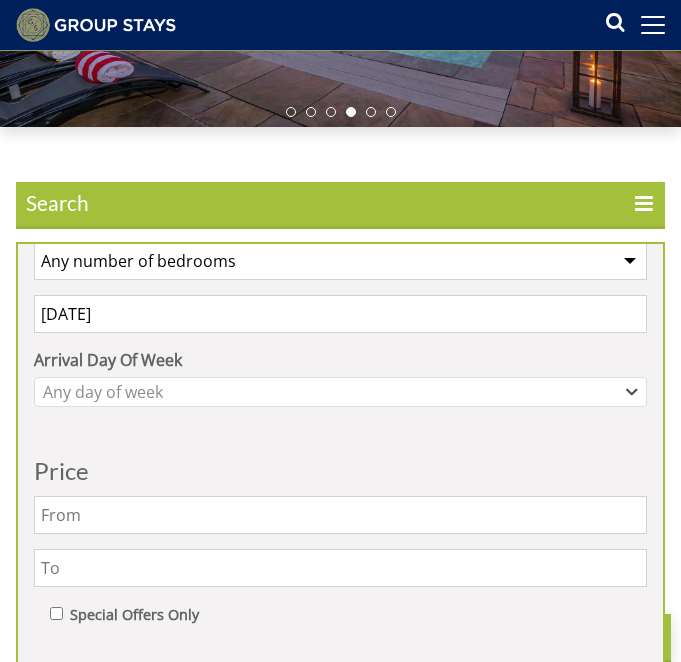 scroll, scrollTop: 67, scrollLeft: 0, axis: vertical 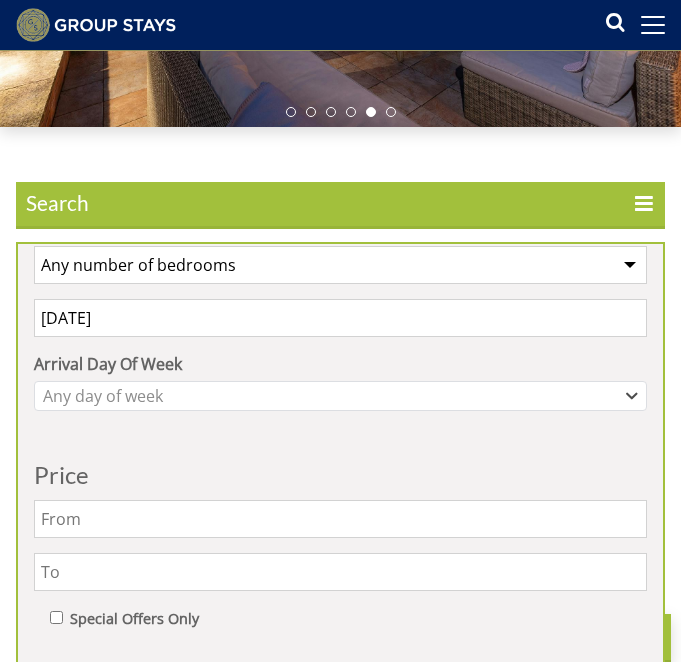 select on "4" 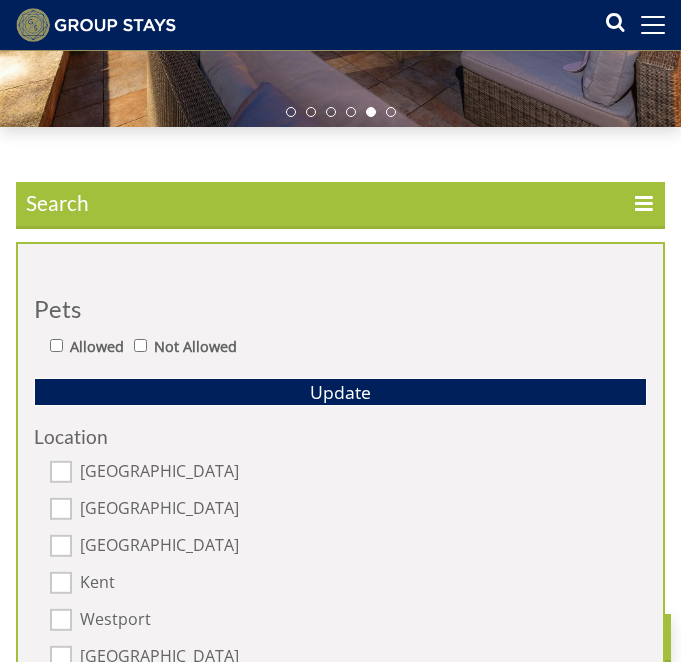 scroll, scrollTop: 456, scrollLeft: 0, axis: vertical 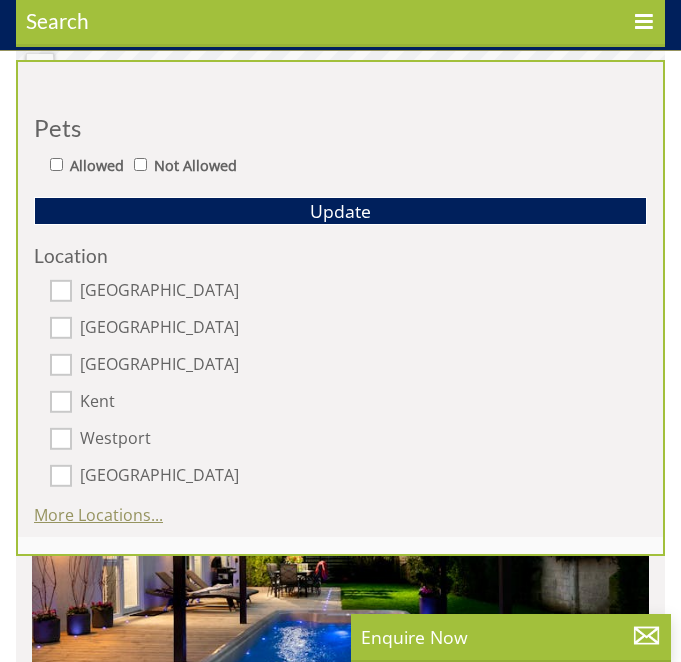 click on "More Locations..." at bounding box center (98, 516) 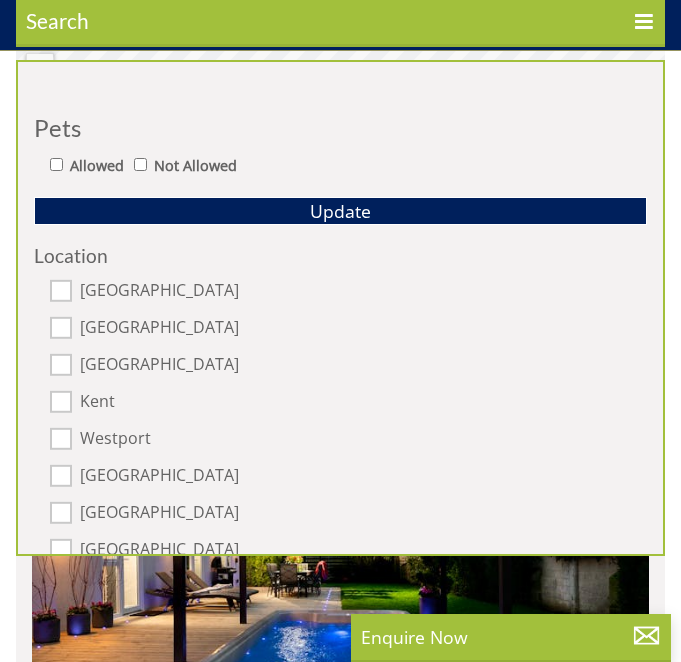 click on "[GEOGRAPHIC_DATA]" at bounding box center (61, 292) 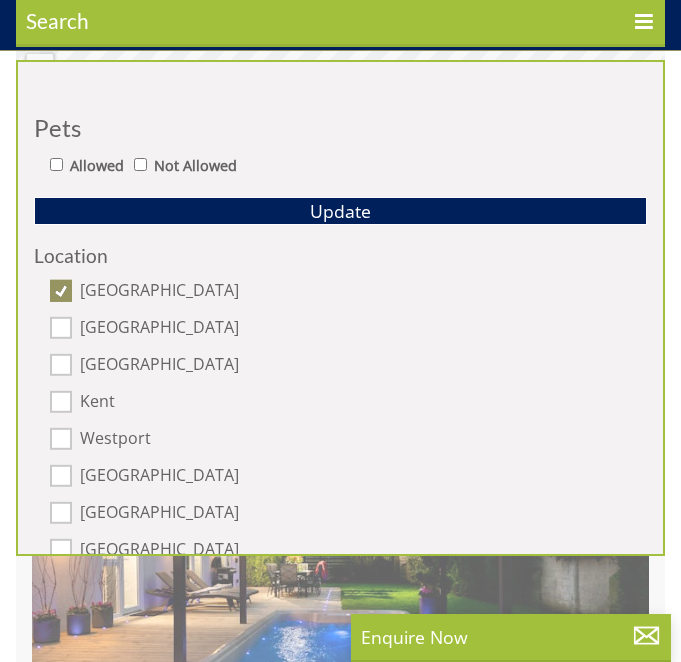 click on "[GEOGRAPHIC_DATA]" at bounding box center (61, 329) 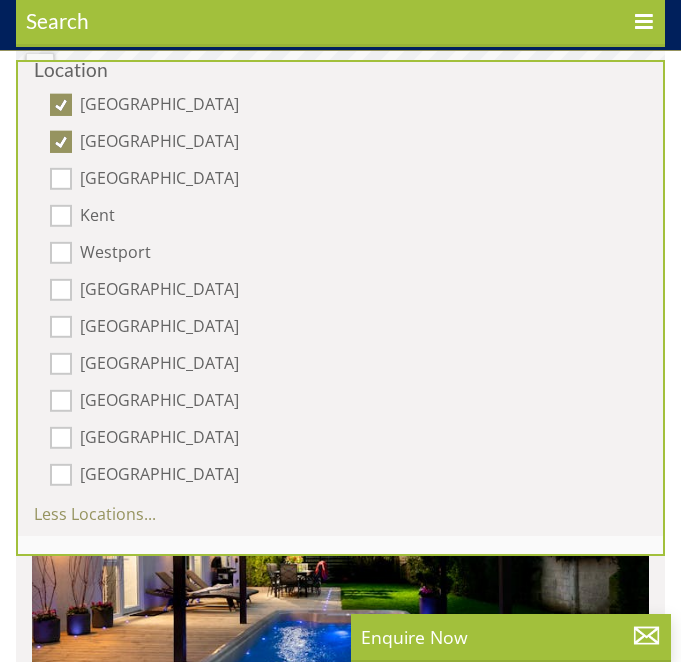 scroll, scrollTop: 641, scrollLeft: 0, axis: vertical 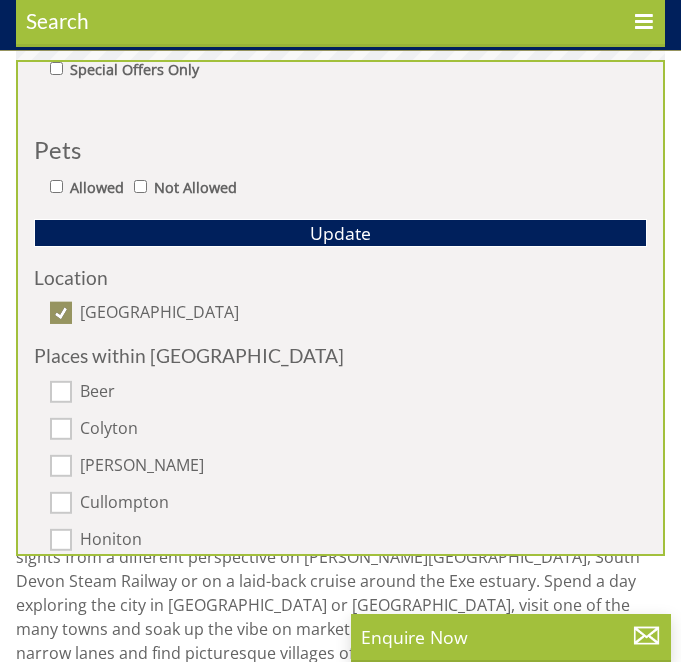 click on "[GEOGRAPHIC_DATA]" at bounding box center [61, 314] 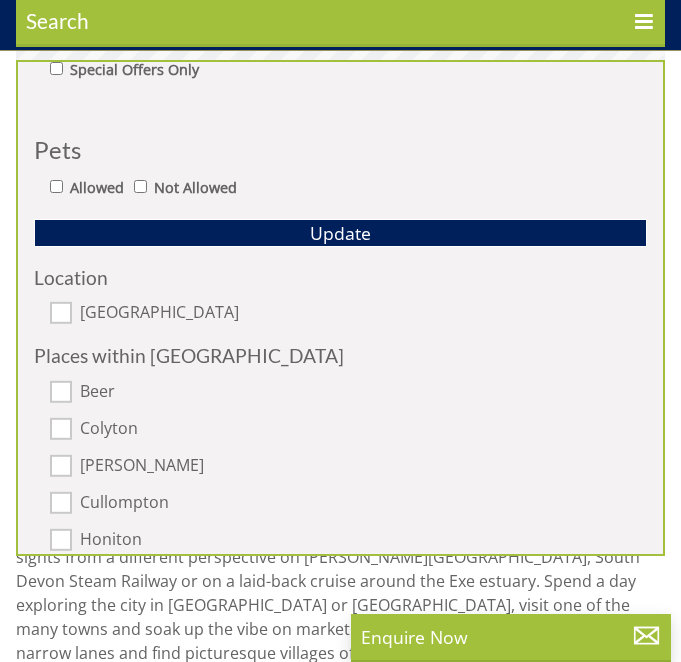 click on "[GEOGRAPHIC_DATA]" at bounding box center [61, 314] 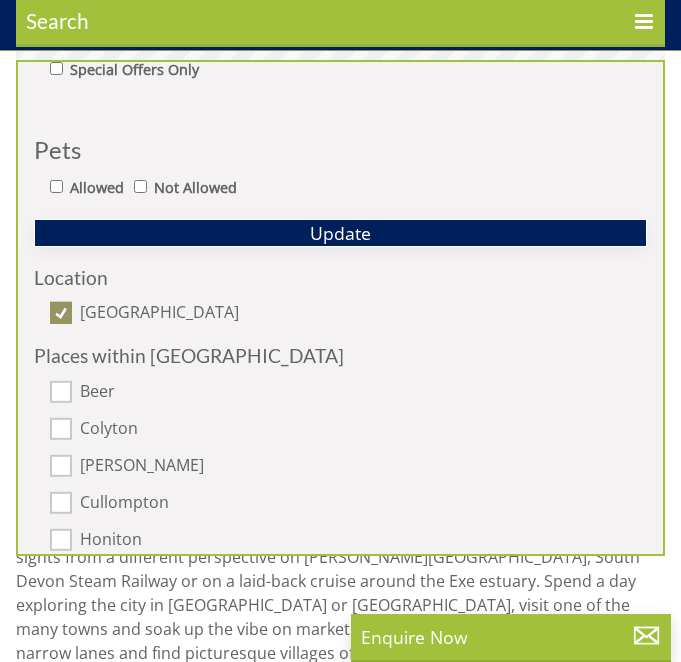 click on "Update" at bounding box center [340, 233] 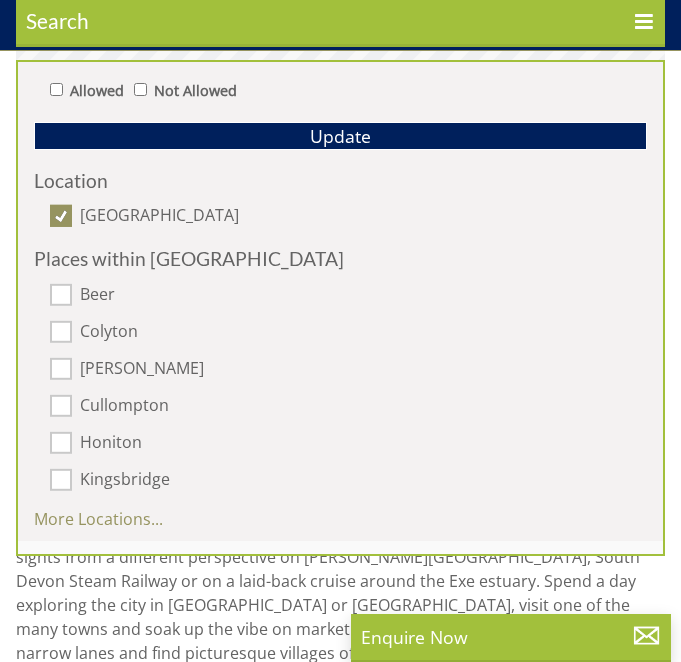 scroll, scrollTop: 534, scrollLeft: 0, axis: vertical 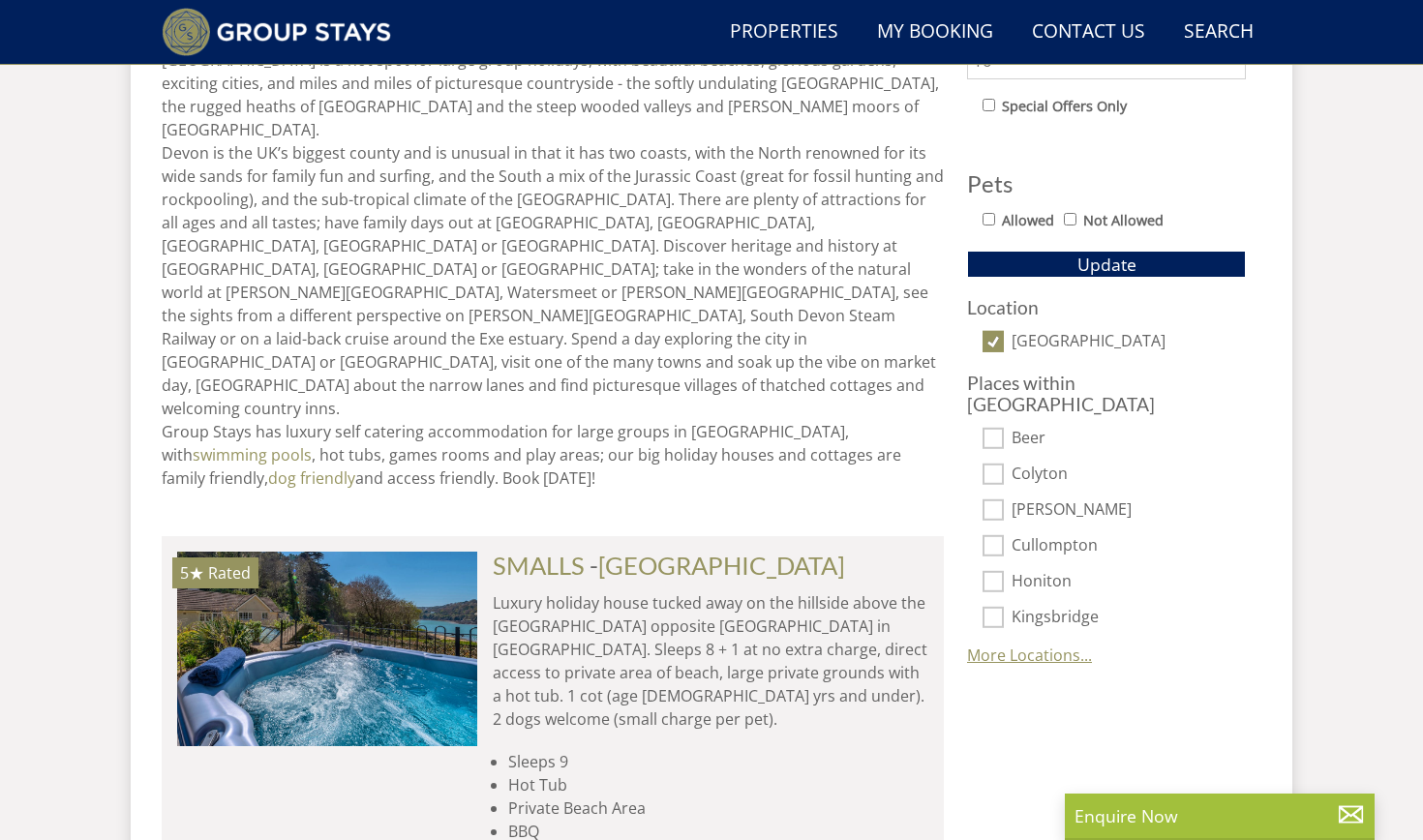 click on "More Locations..." at bounding box center (1029, 655) 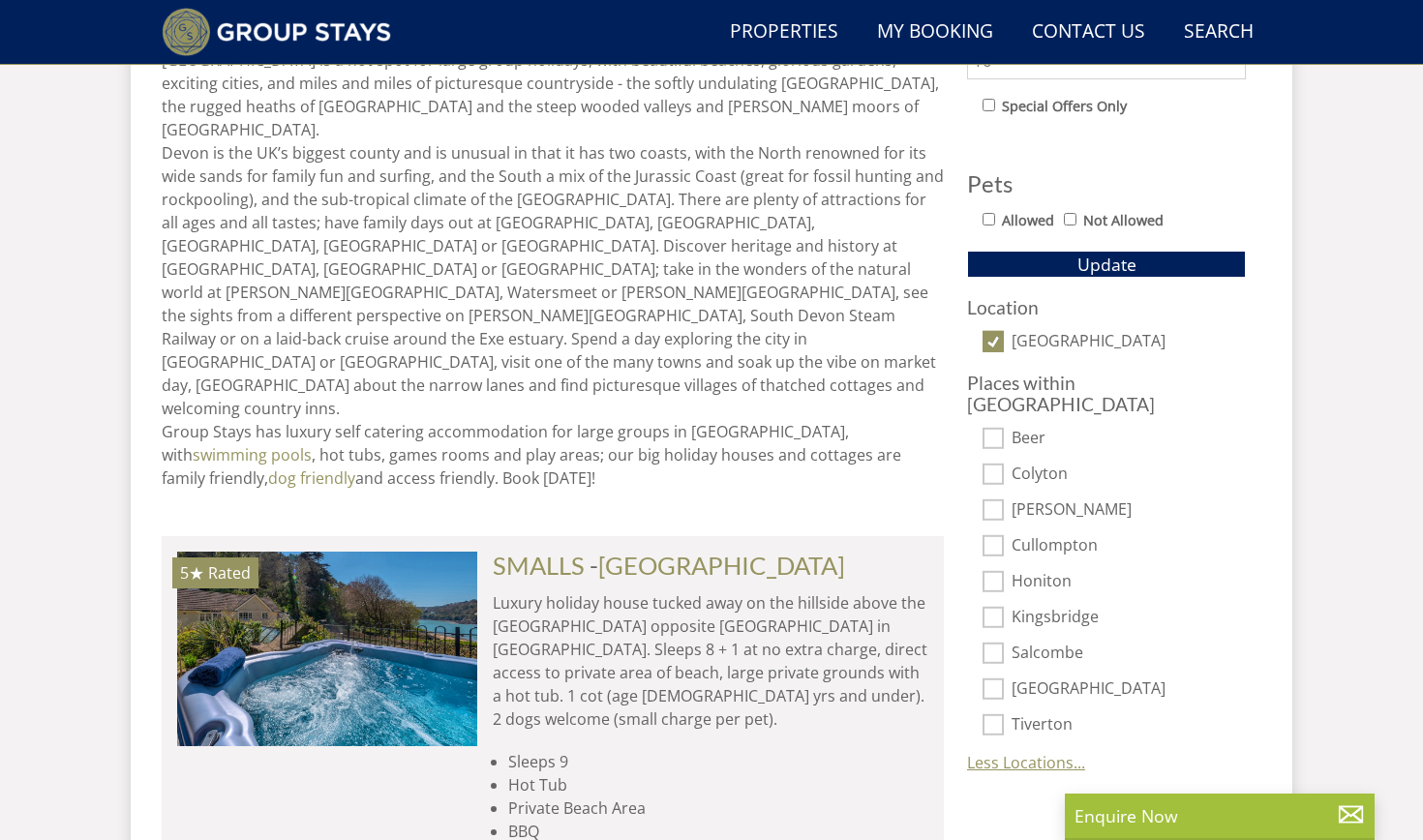 click on "Less Locations..." at bounding box center [1026, 763] 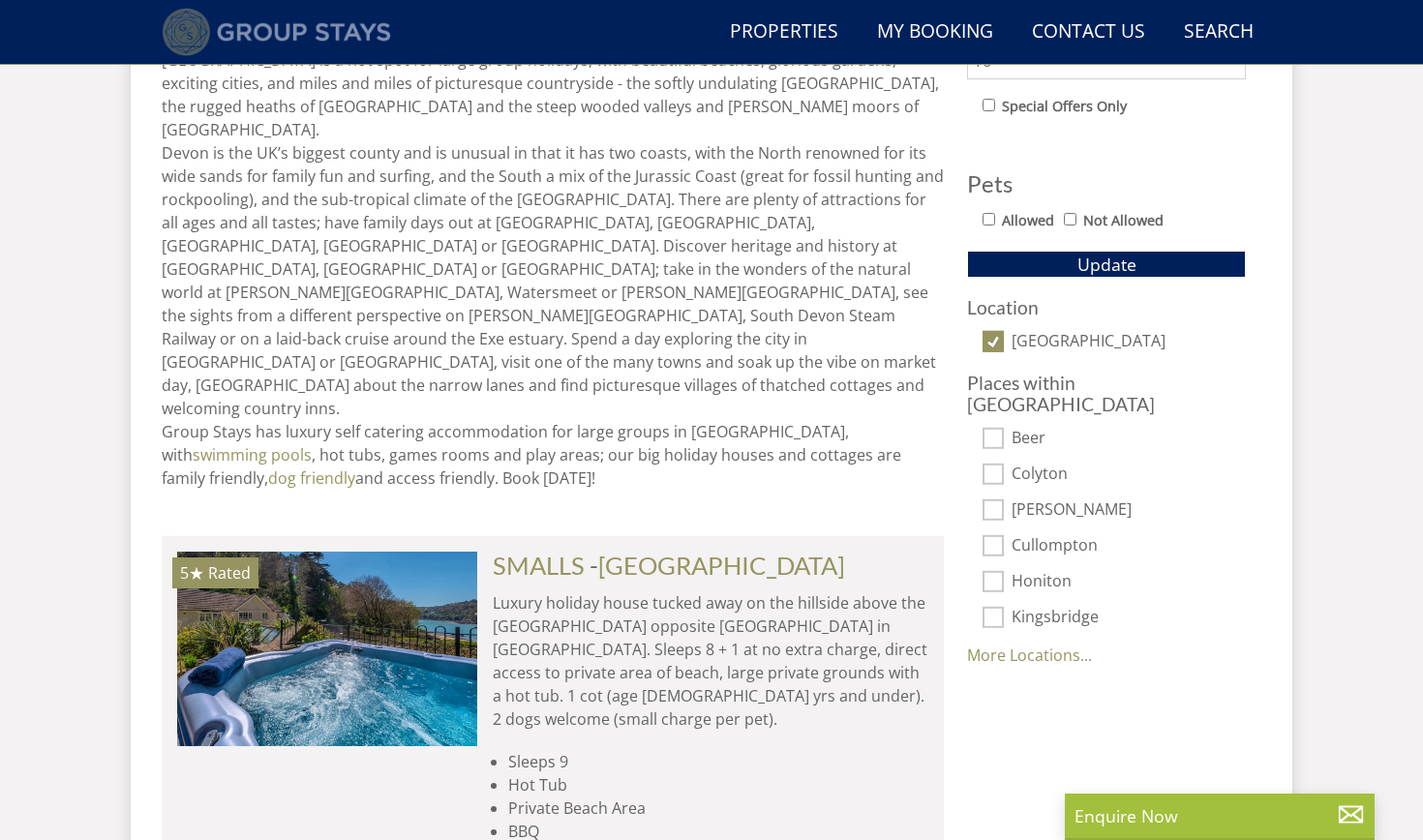 click at bounding box center (276, 32) 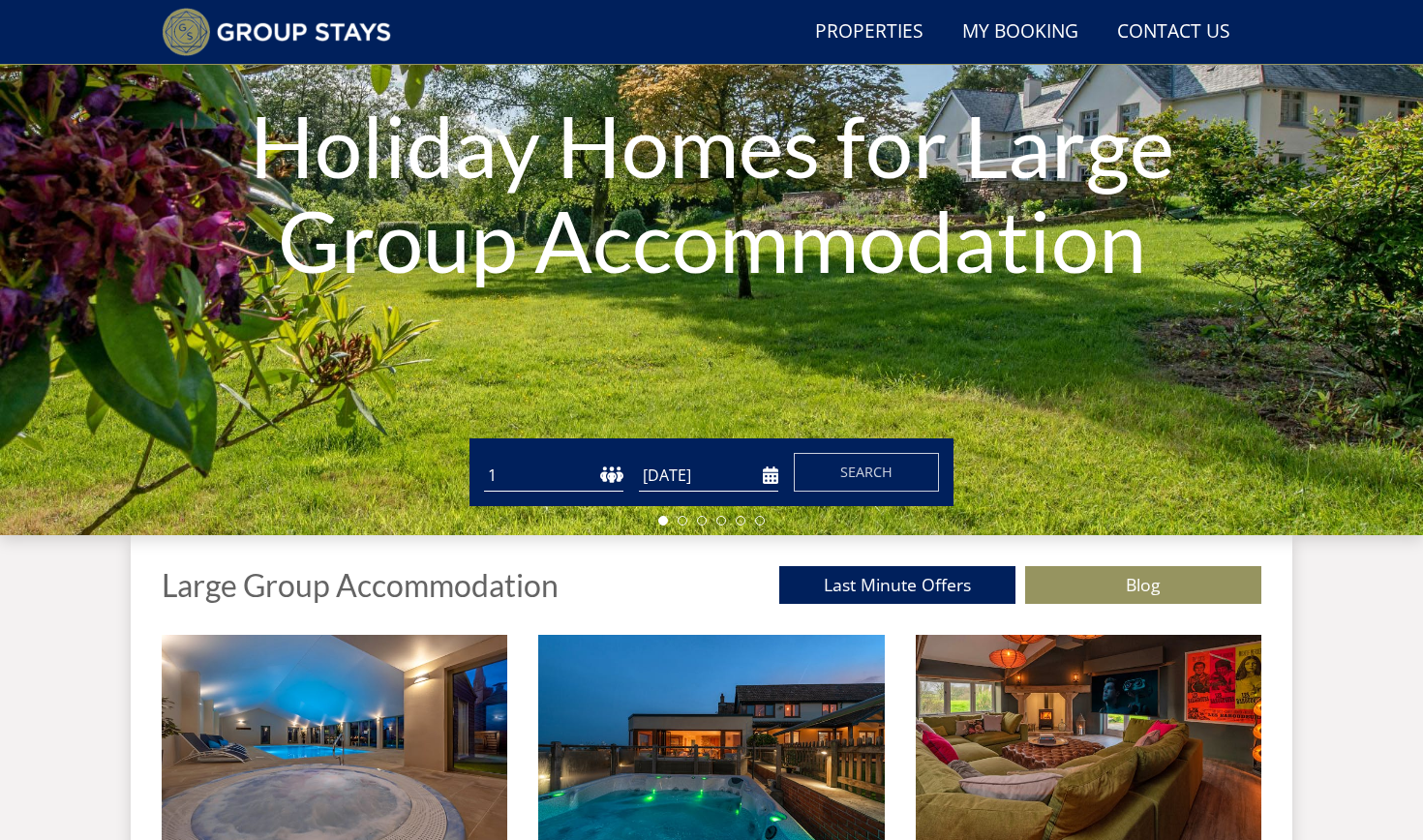 scroll, scrollTop: 477, scrollLeft: 0, axis: vertical 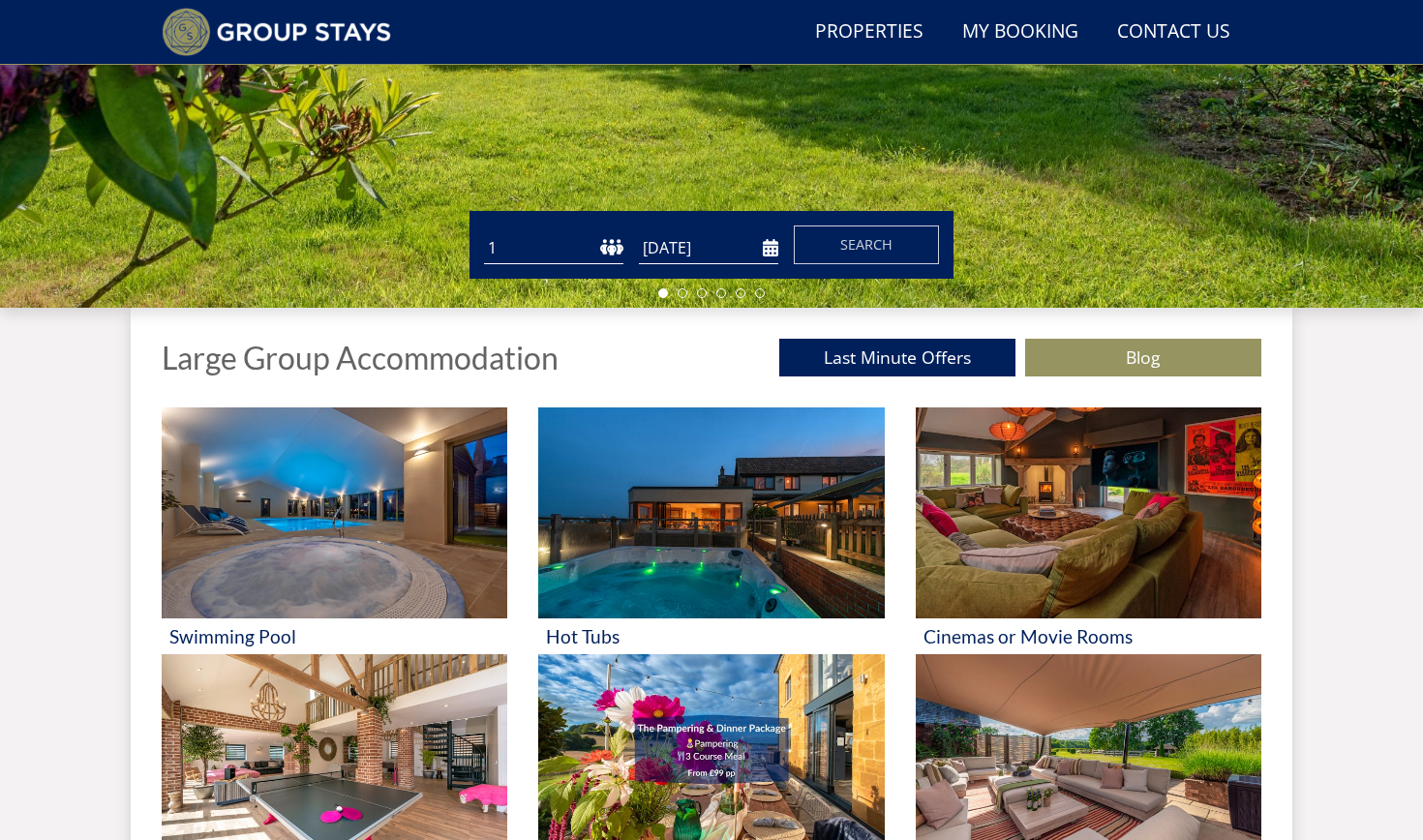 select on "8" 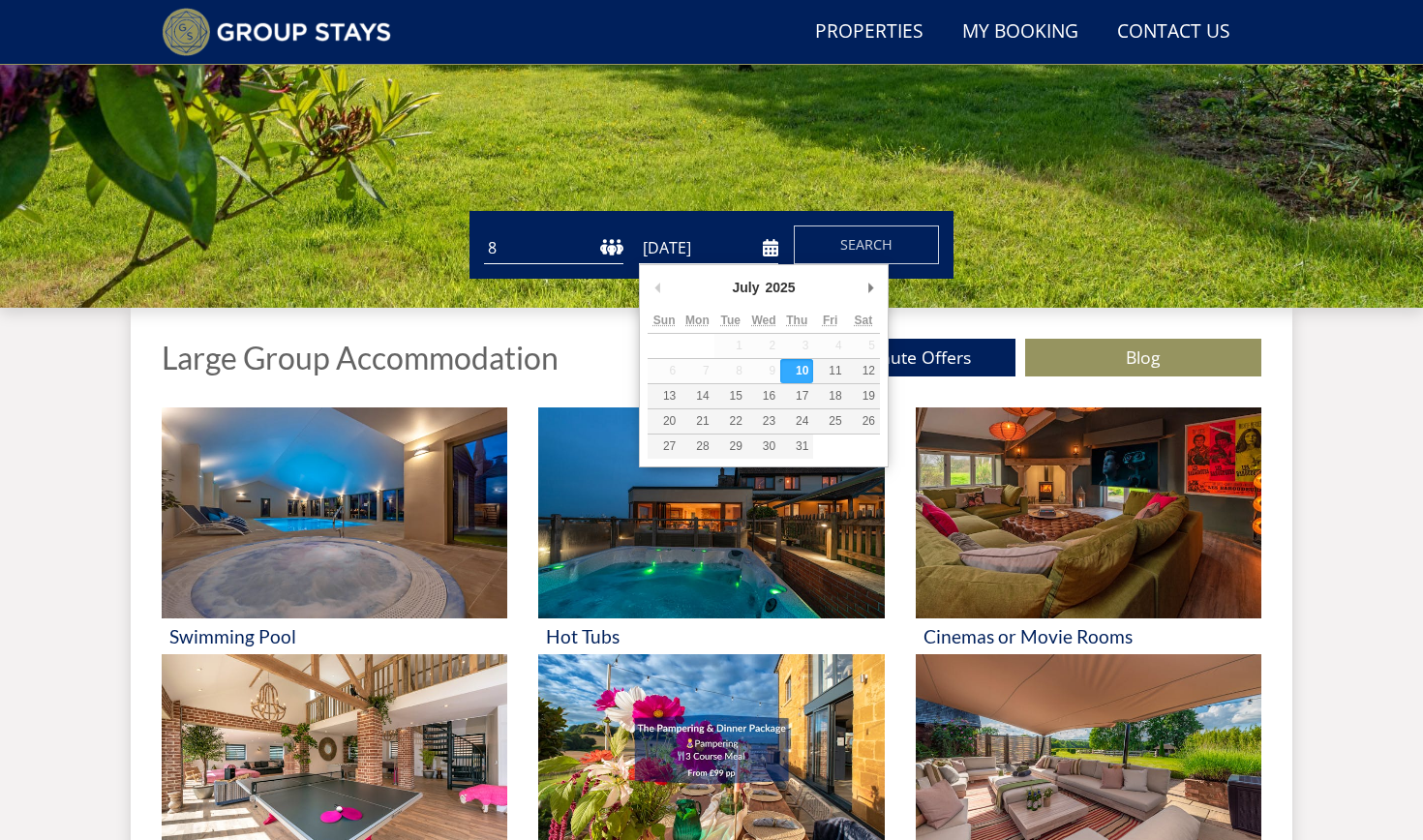 click on "[DATE]" at bounding box center [709, 248] 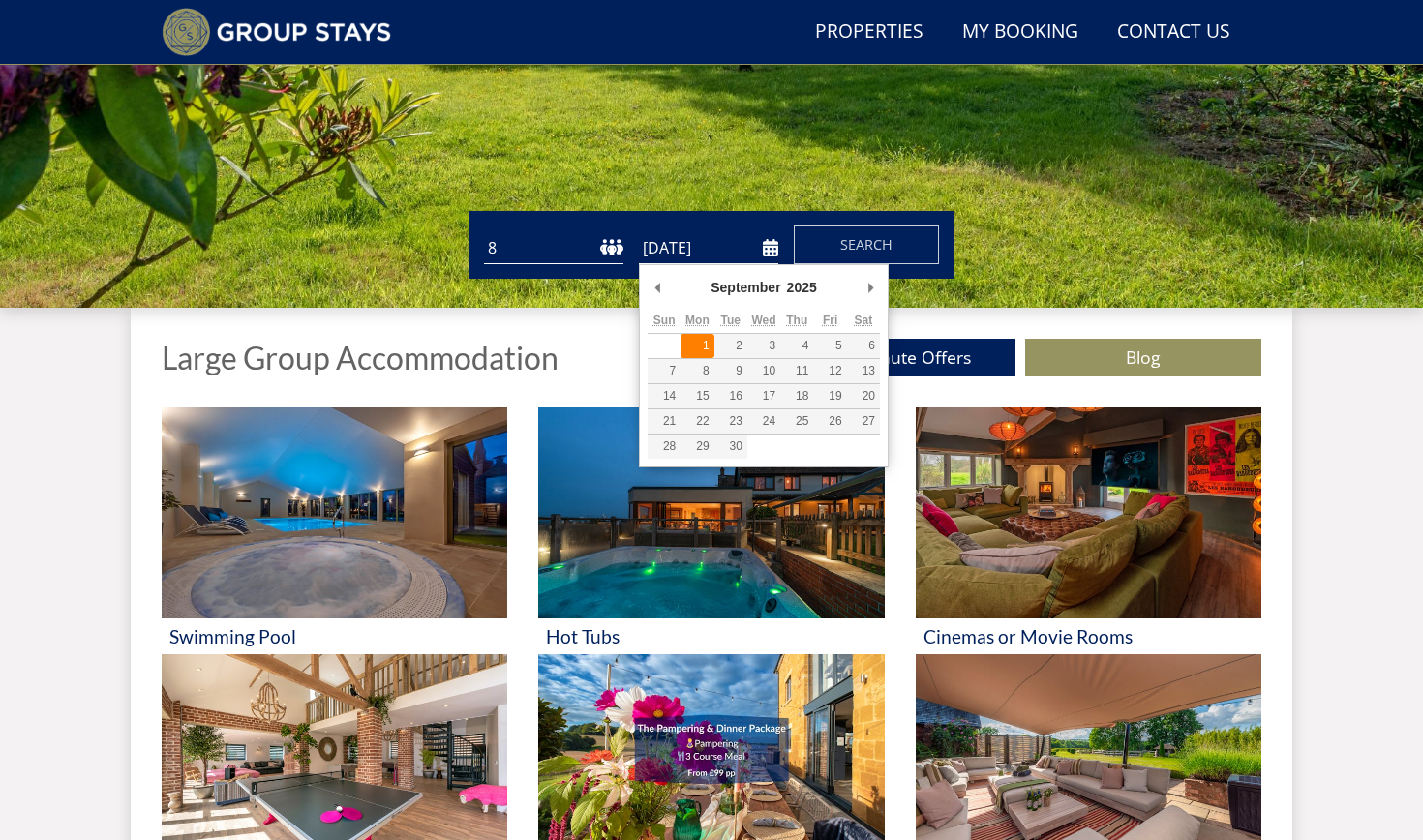 type on "[DATE]" 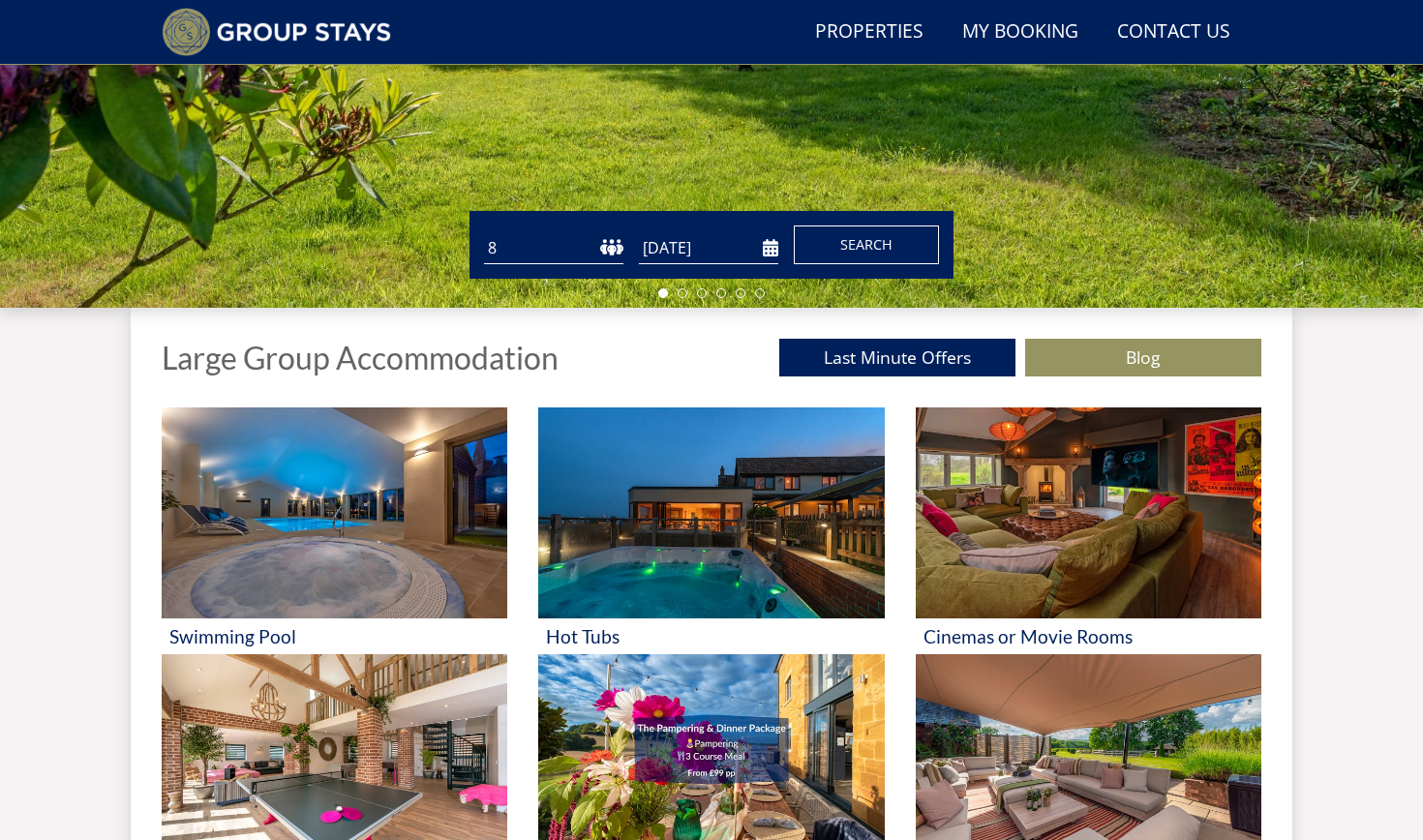 click on "Search" at bounding box center [866, 244] 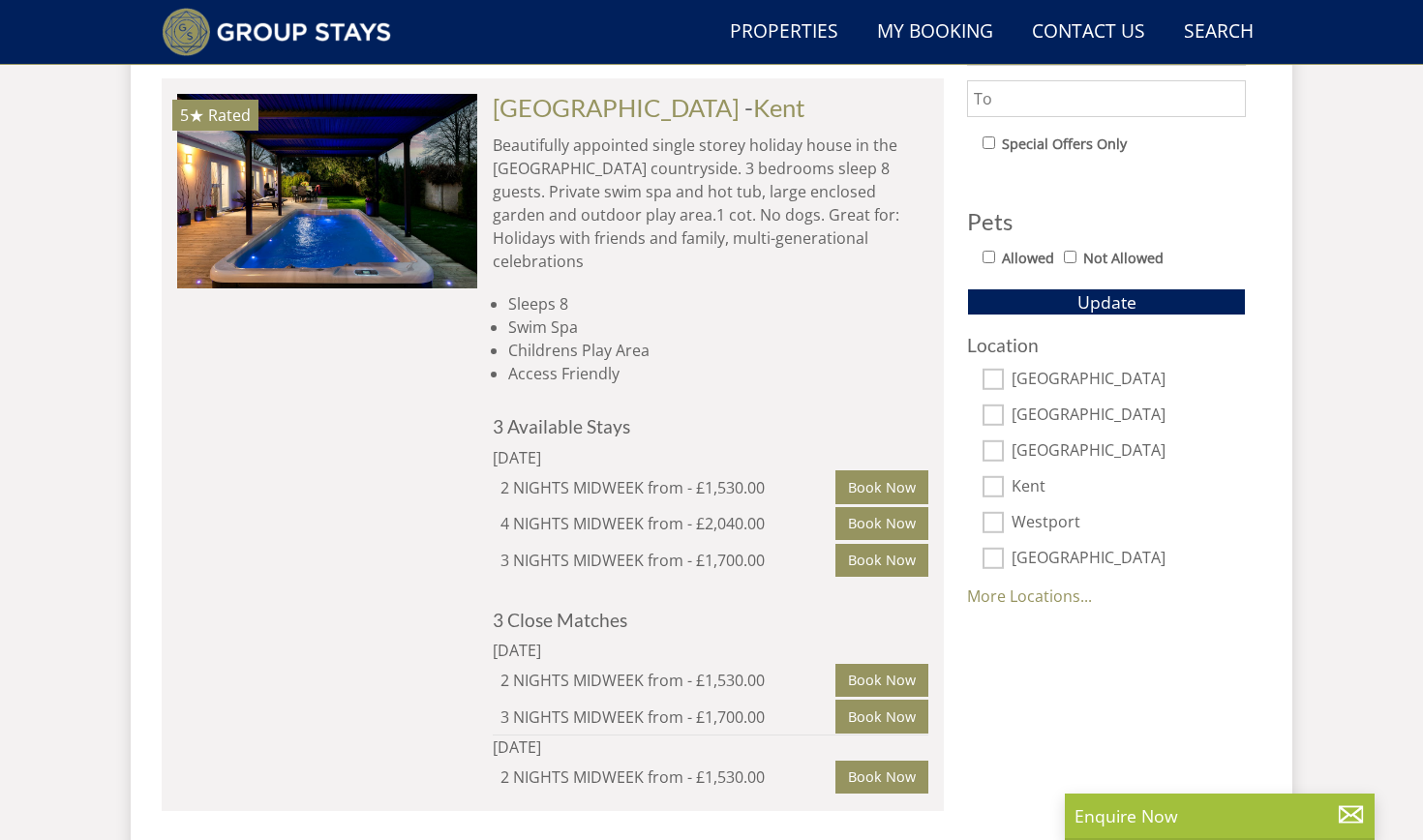 scroll, scrollTop: 1125, scrollLeft: 0, axis: vertical 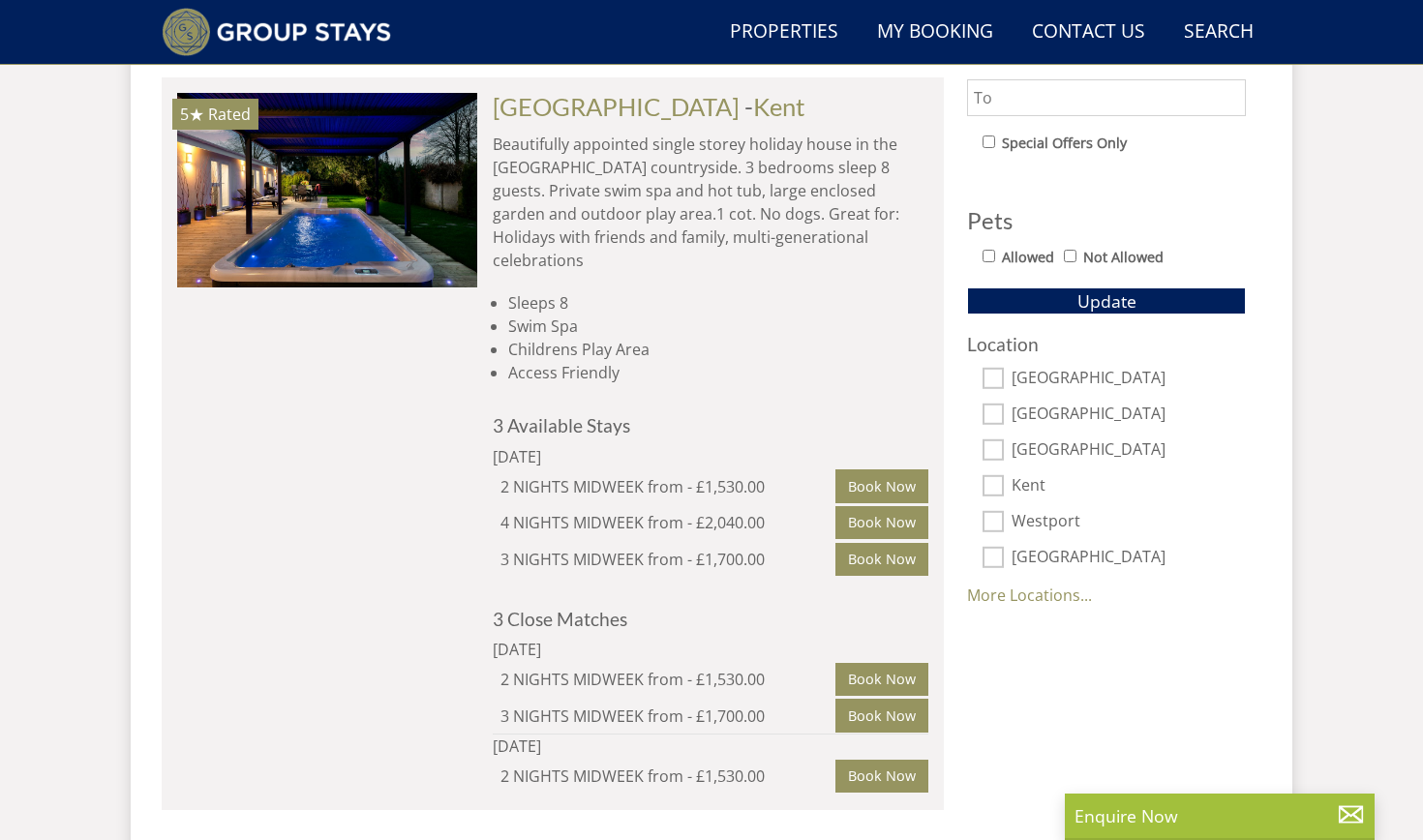 click on "[GEOGRAPHIC_DATA]" at bounding box center [993, 378] 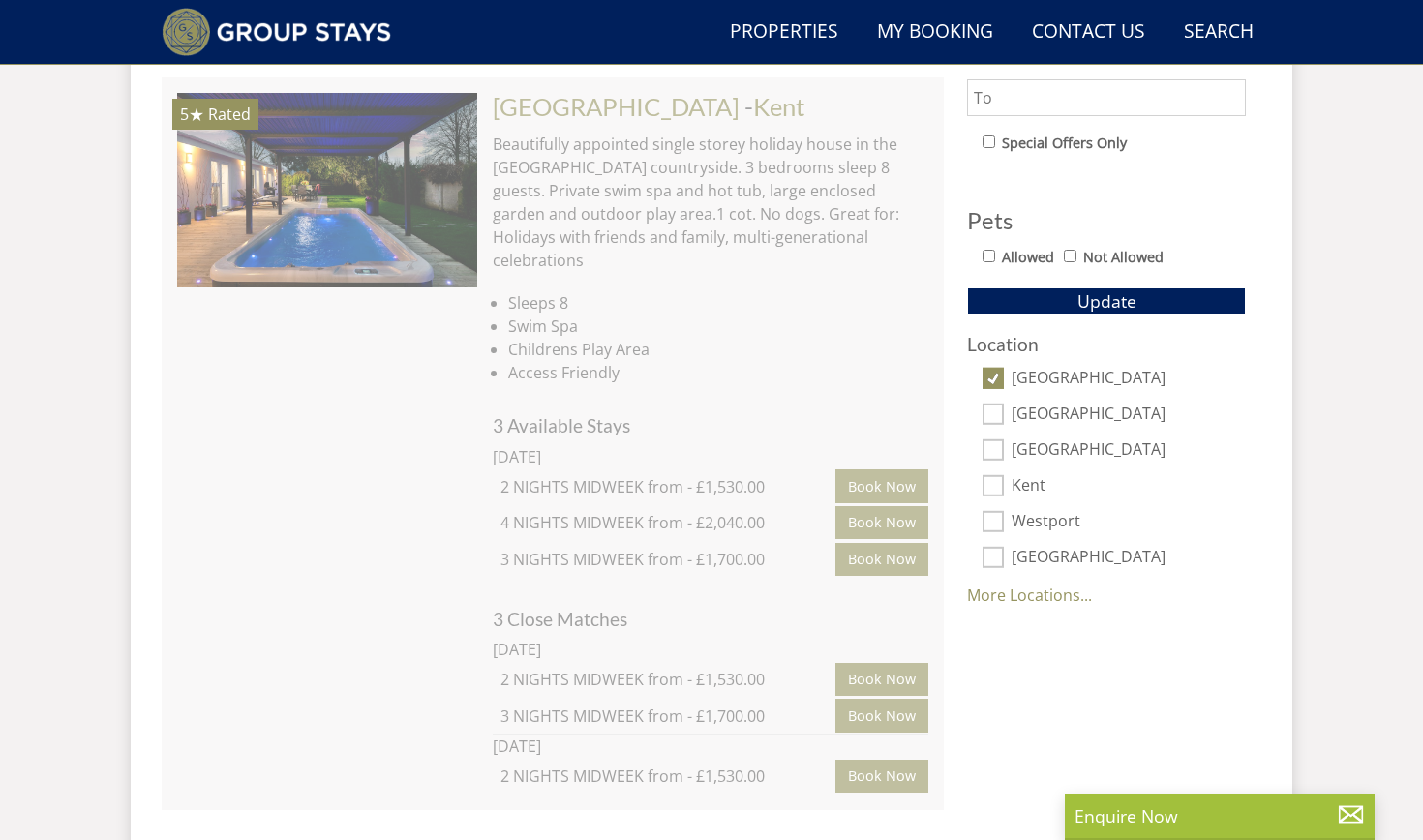 click on "[GEOGRAPHIC_DATA]" at bounding box center (993, 414) 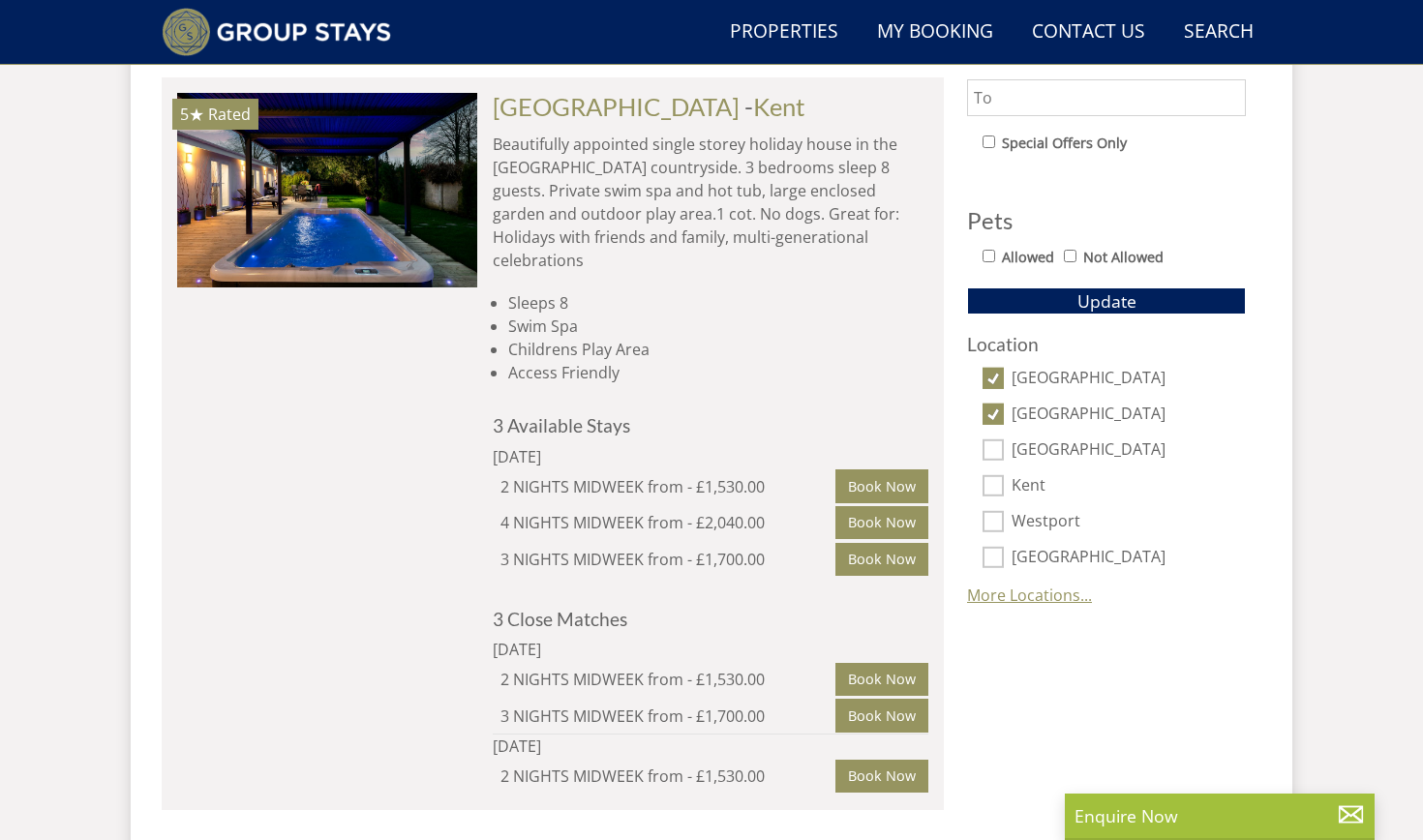 click on "More Locations..." at bounding box center [1029, 595] 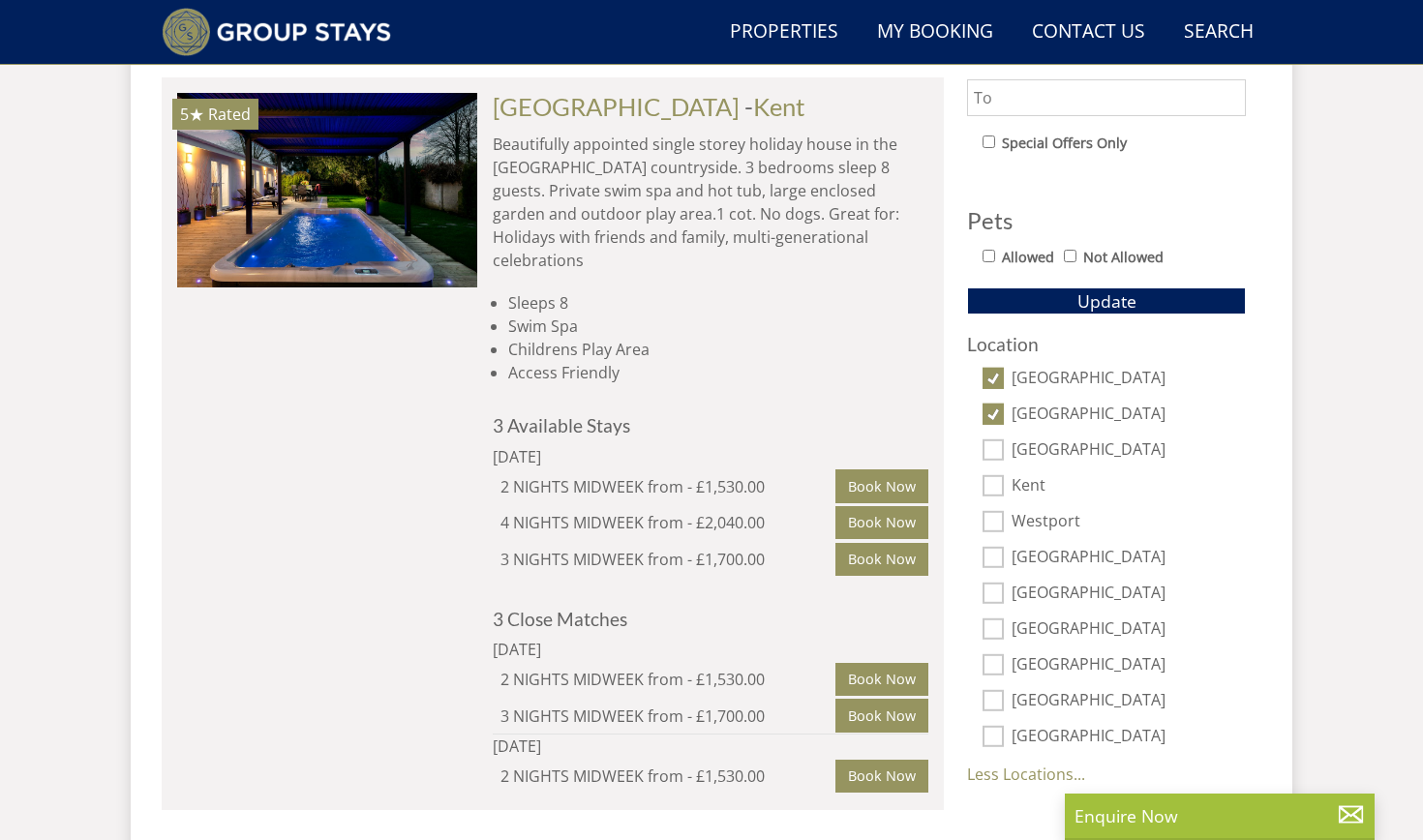 click on "[GEOGRAPHIC_DATA]" at bounding box center (993, 593) 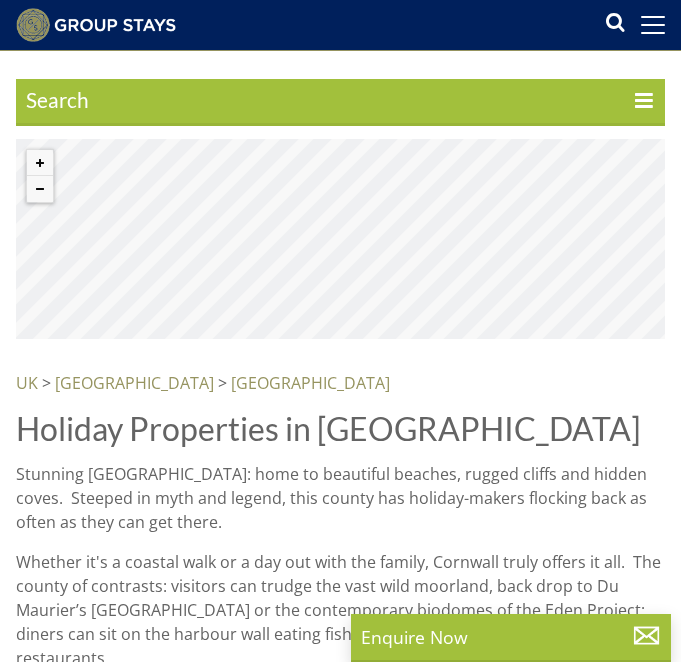 scroll, scrollTop: 432, scrollLeft: 0, axis: vertical 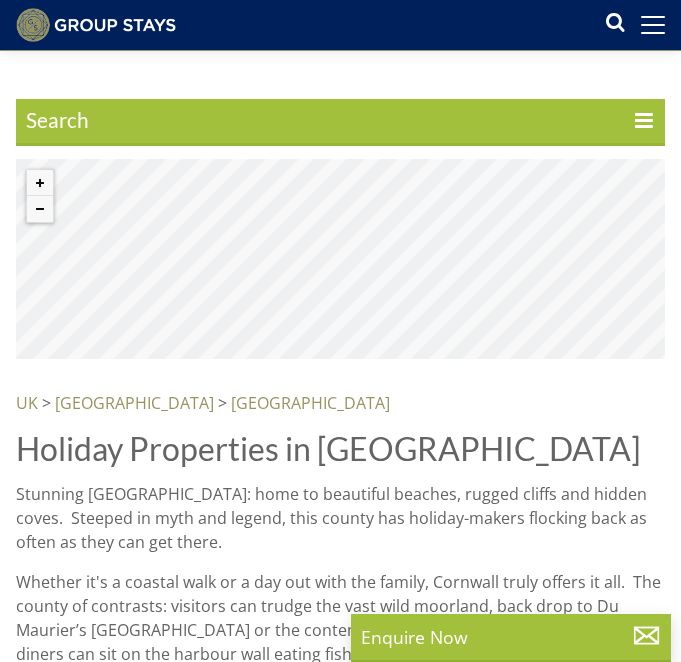 select on "8" 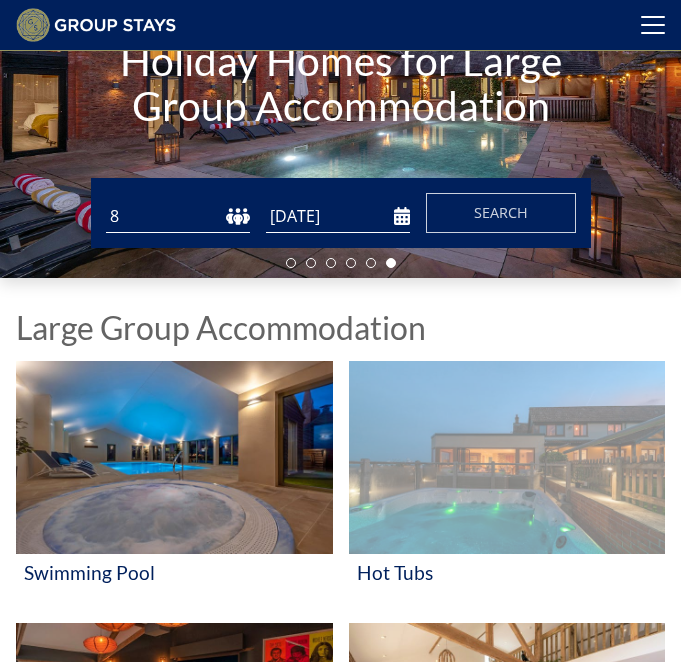 scroll, scrollTop: 194, scrollLeft: 0, axis: vertical 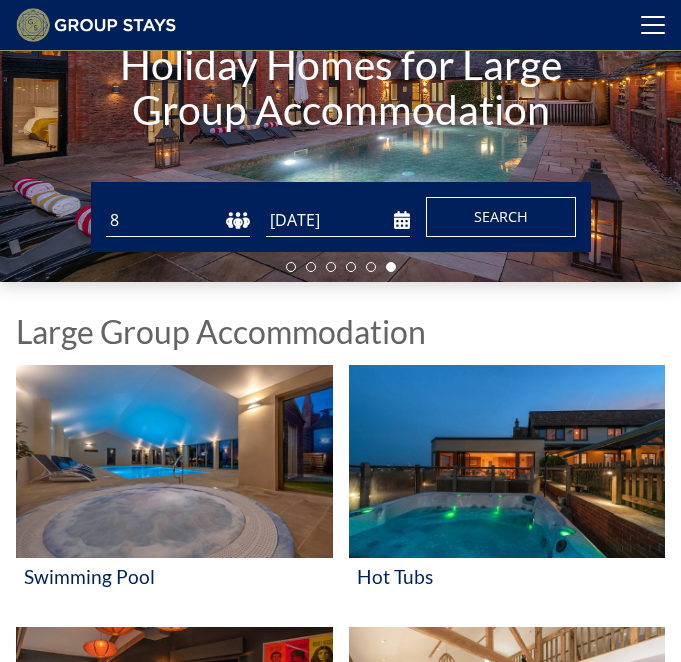 click on "Search" at bounding box center (501, 216) 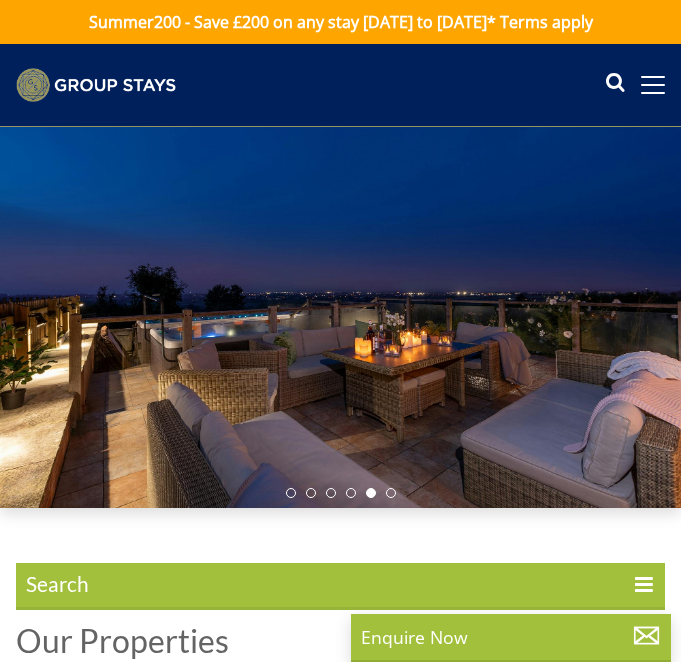 scroll, scrollTop: 0, scrollLeft: 0, axis: both 